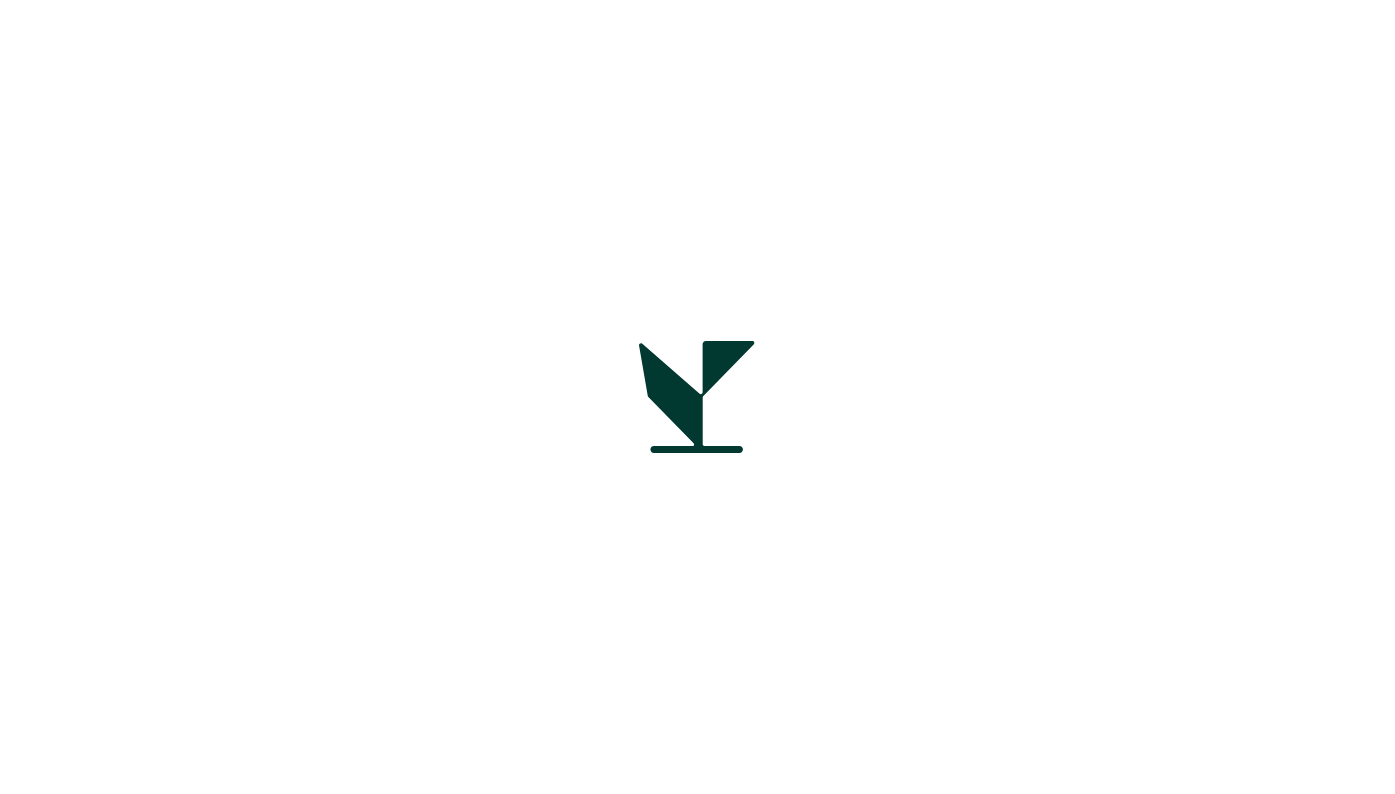 scroll, scrollTop: 0, scrollLeft: 0, axis: both 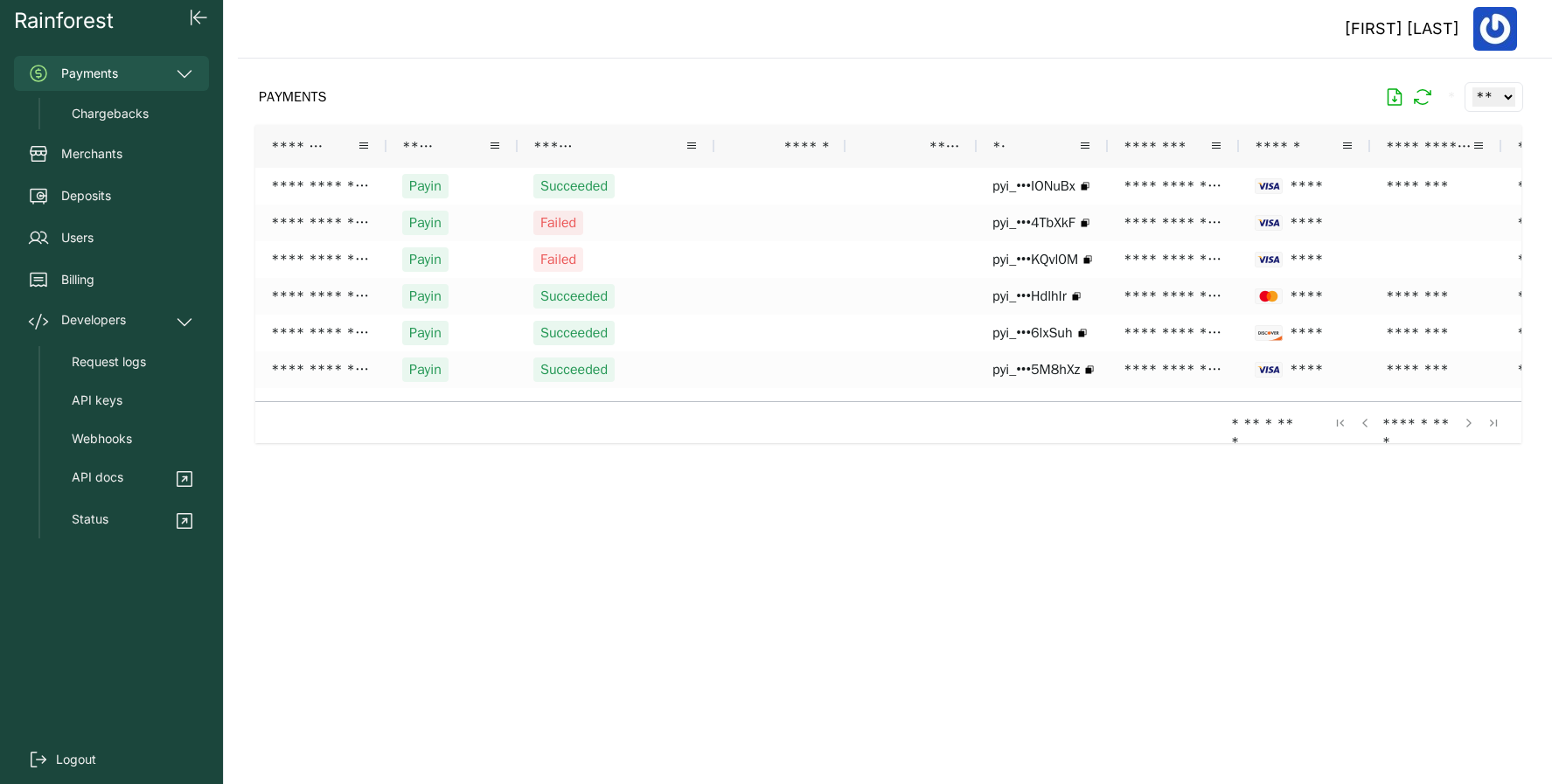 click on "[FIRST] [LAST]" at bounding box center (1402, 29) 